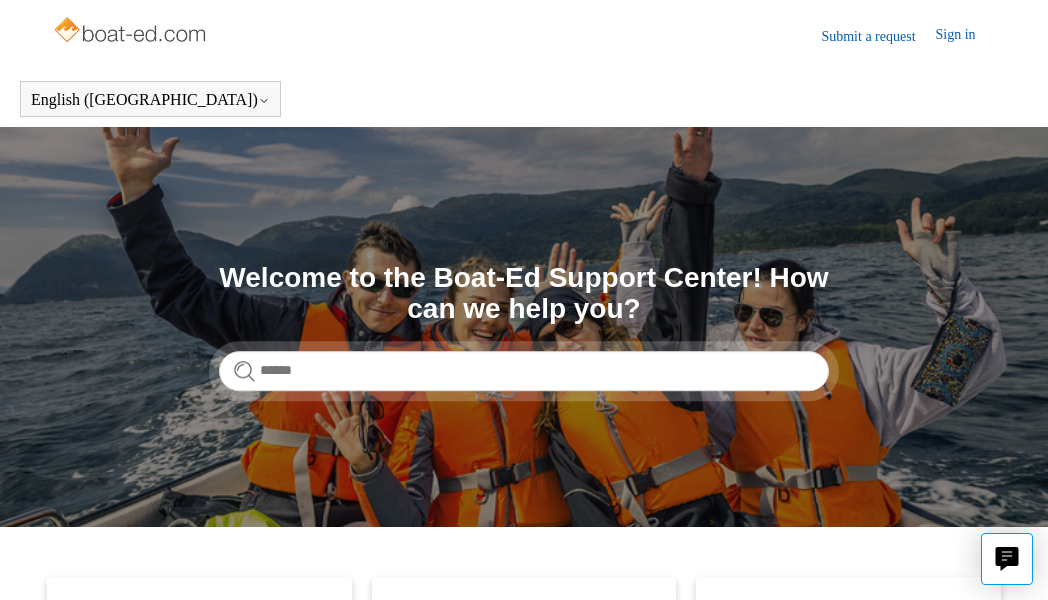 scroll, scrollTop: 0, scrollLeft: 0, axis: both 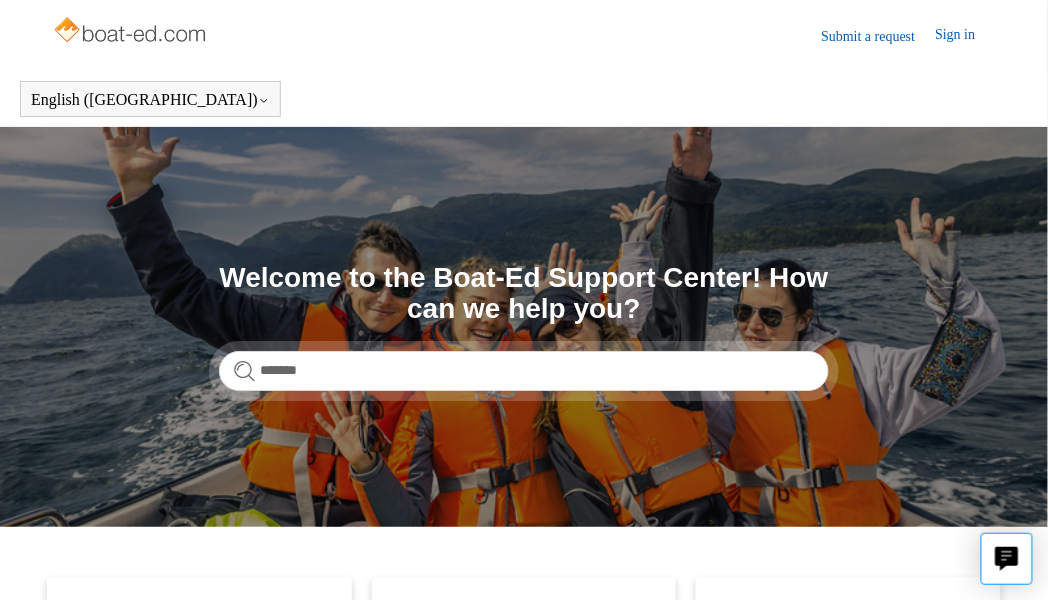 type on "******" 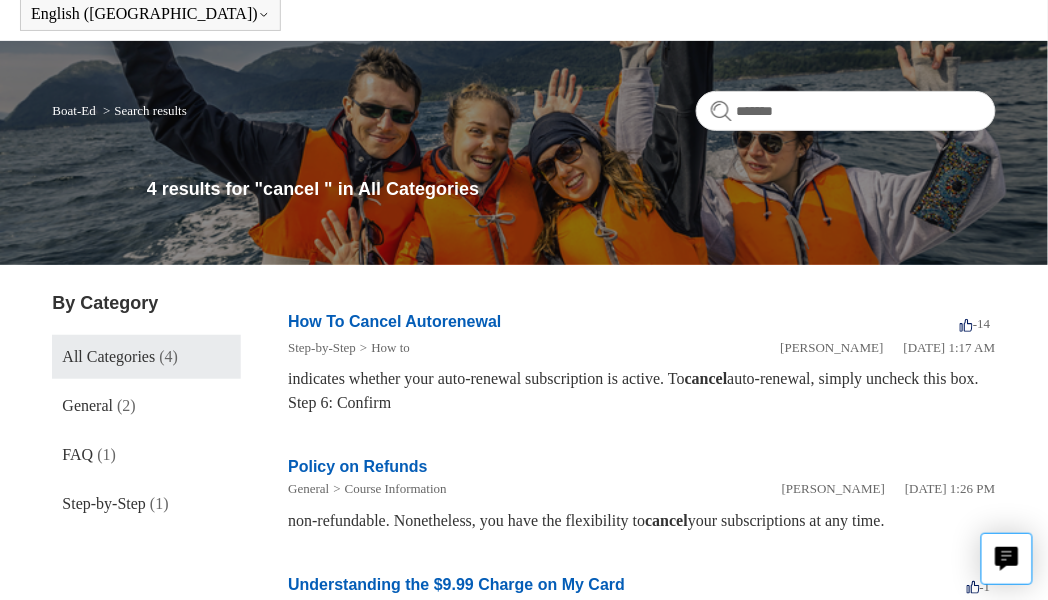 scroll, scrollTop: 117, scrollLeft: 0, axis: vertical 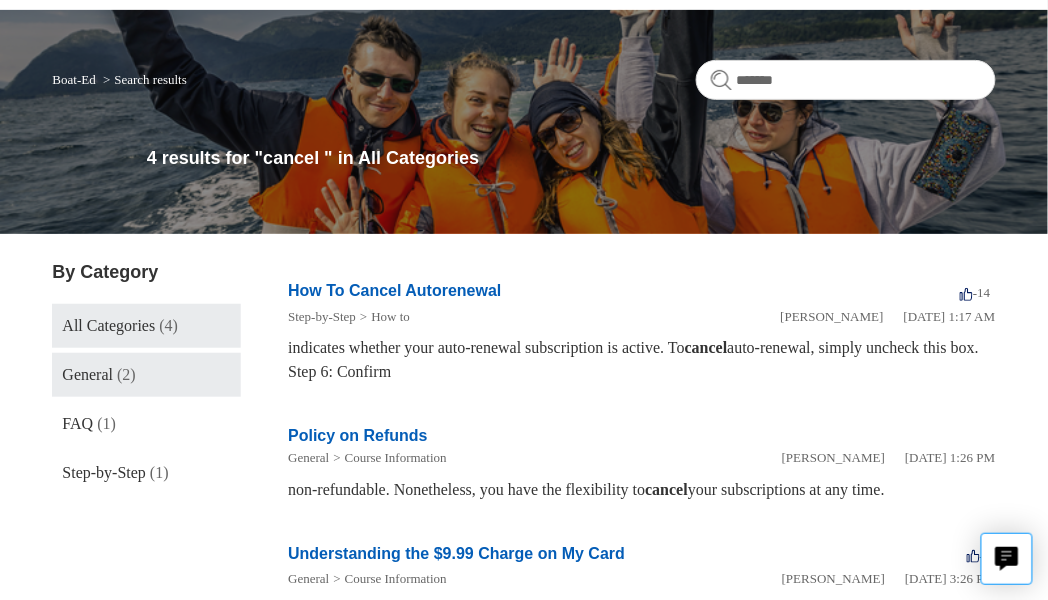 click on "General" at bounding box center [87, 374] 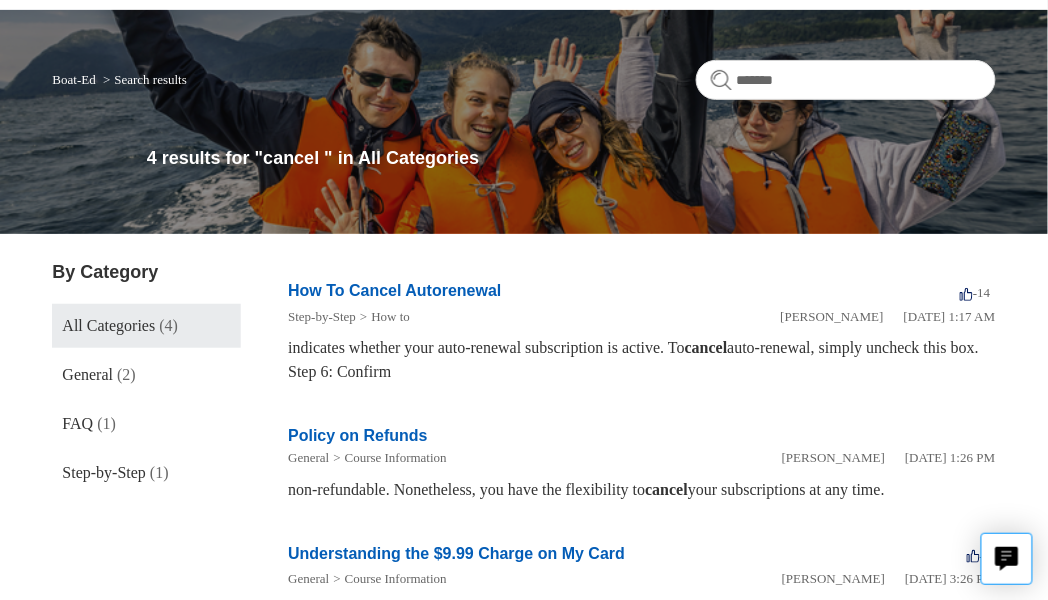 click on "Policy on Refunds" at bounding box center (358, 435) 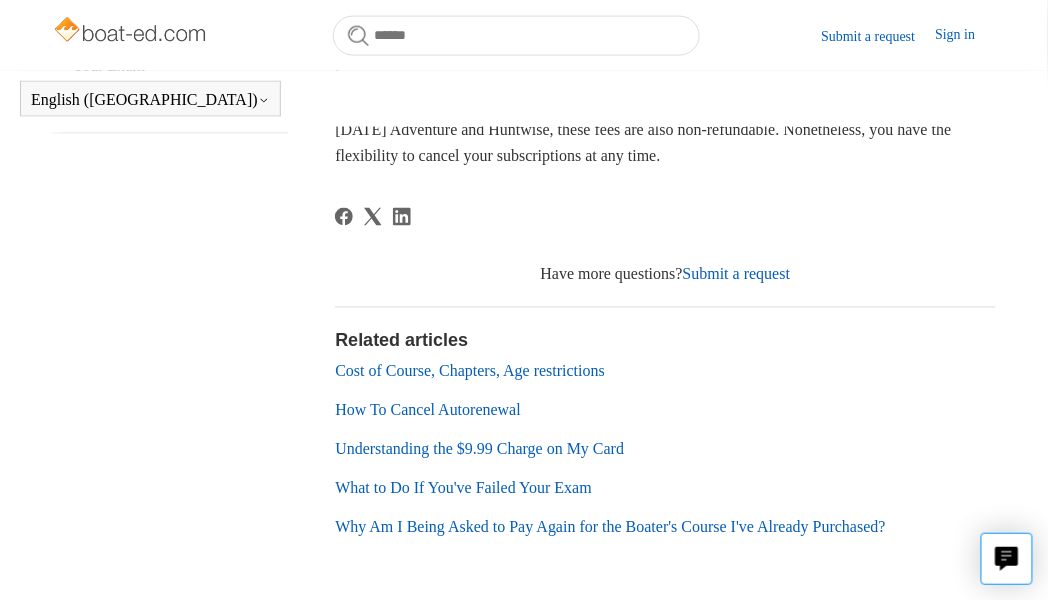 scroll, scrollTop: 702, scrollLeft: 0, axis: vertical 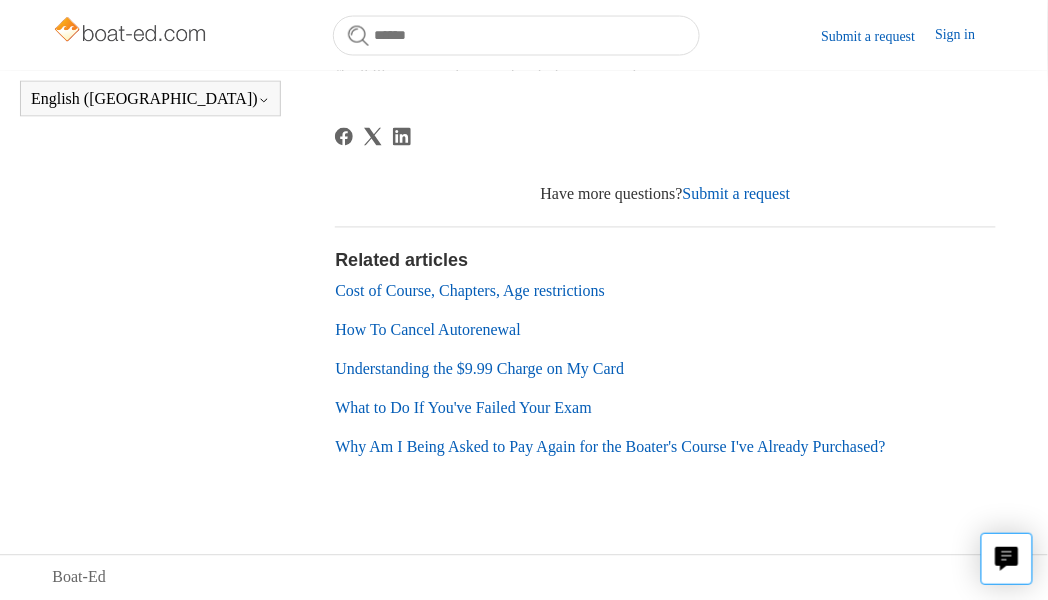 click on "How To Cancel Autorenewal" at bounding box center (428, 330) 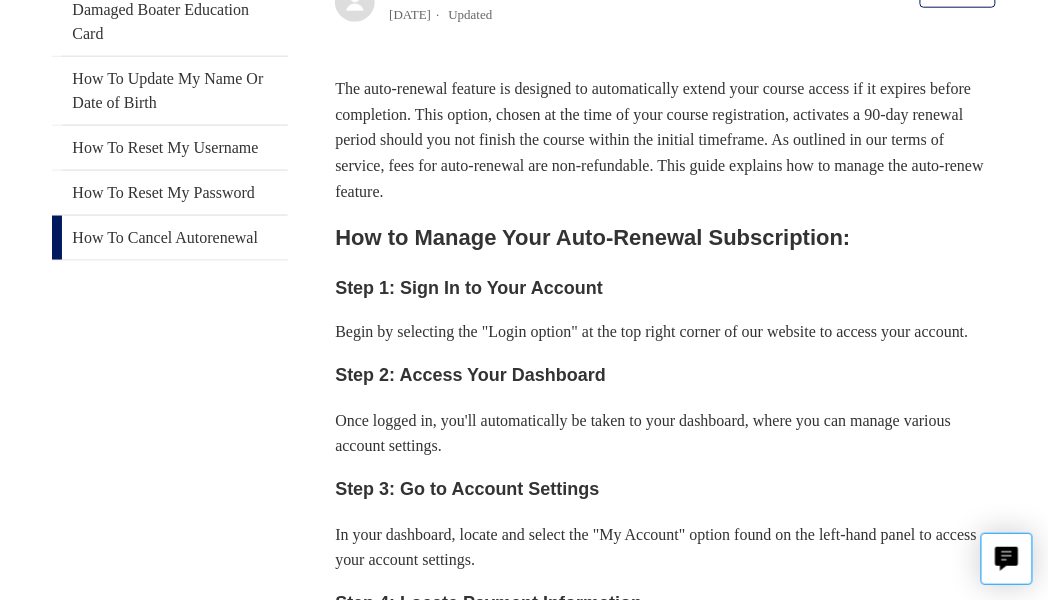 scroll, scrollTop: 0, scrollLeft: 0, axis: both 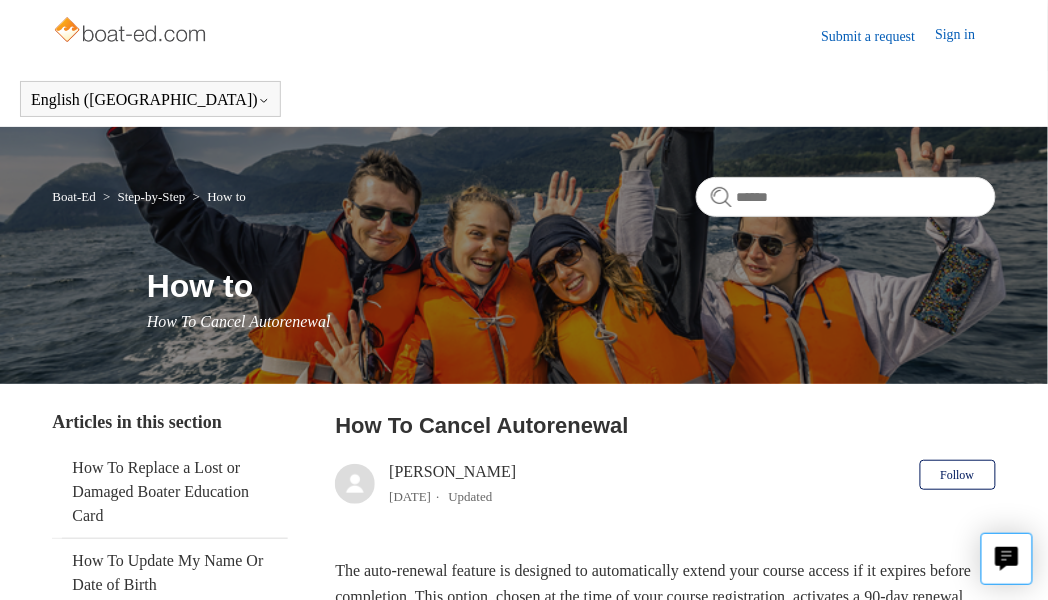 click on "Sign in" at bounding box center (966, 36) 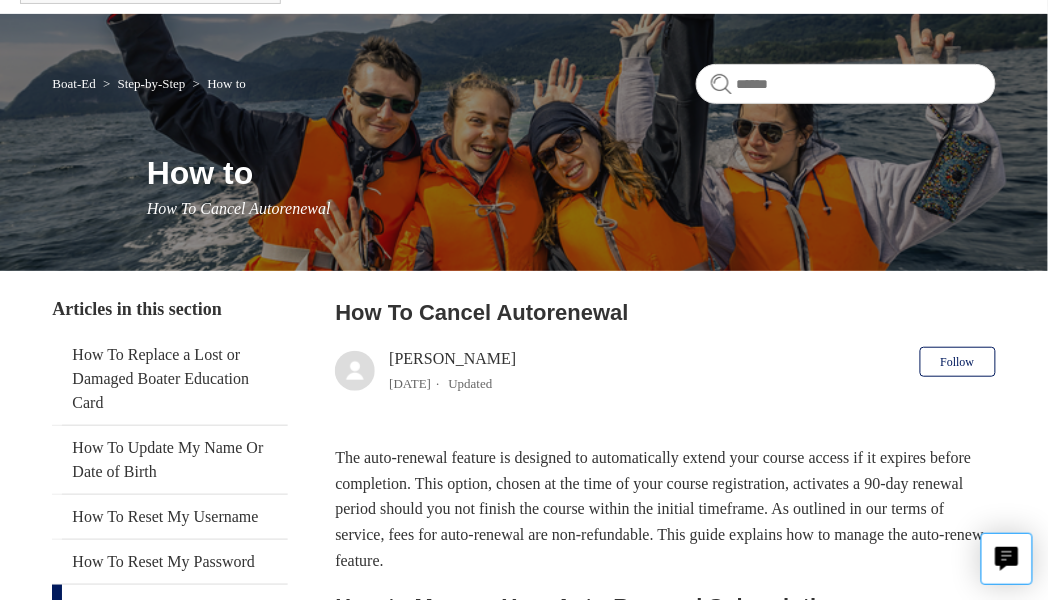 scroll, scrollTop: 0, scrollLeft: 0, axis: both 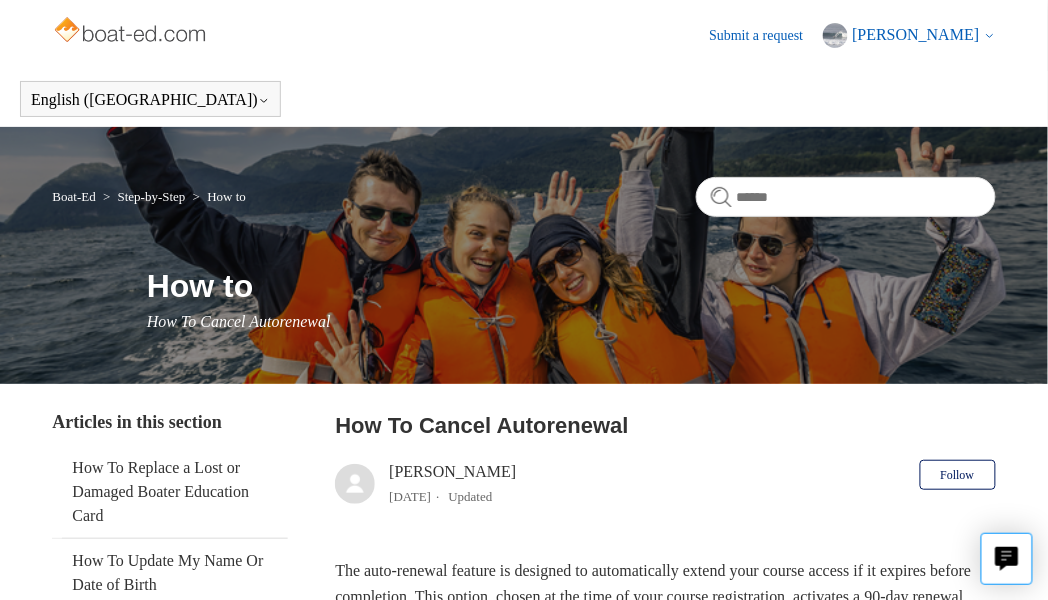 click 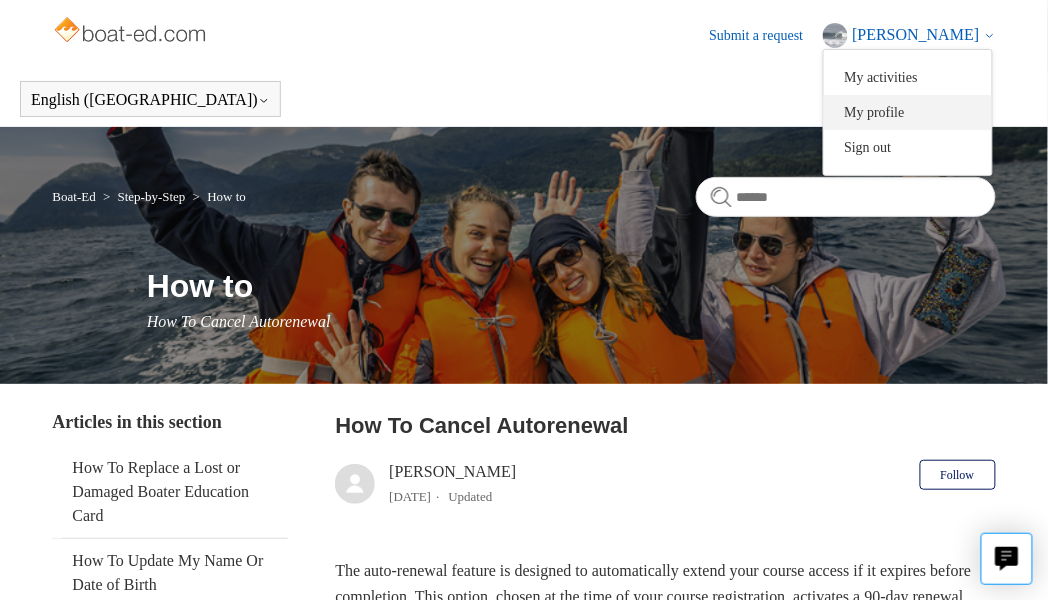 click on "My profile" at bounding box center (908, 112) 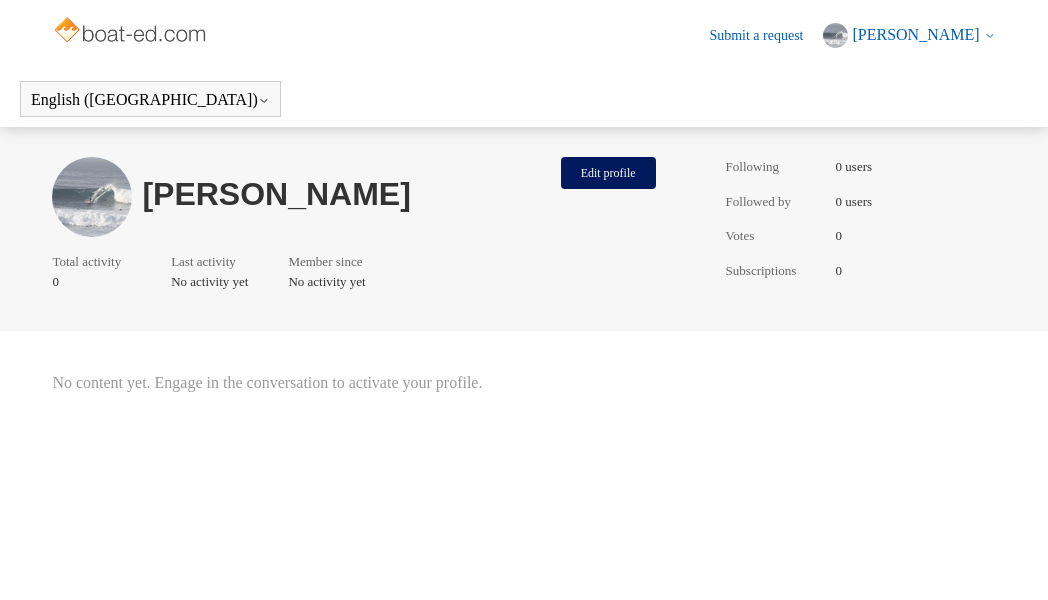 scroll, scrollTop: 0, scrollLeft: 0, axis: both 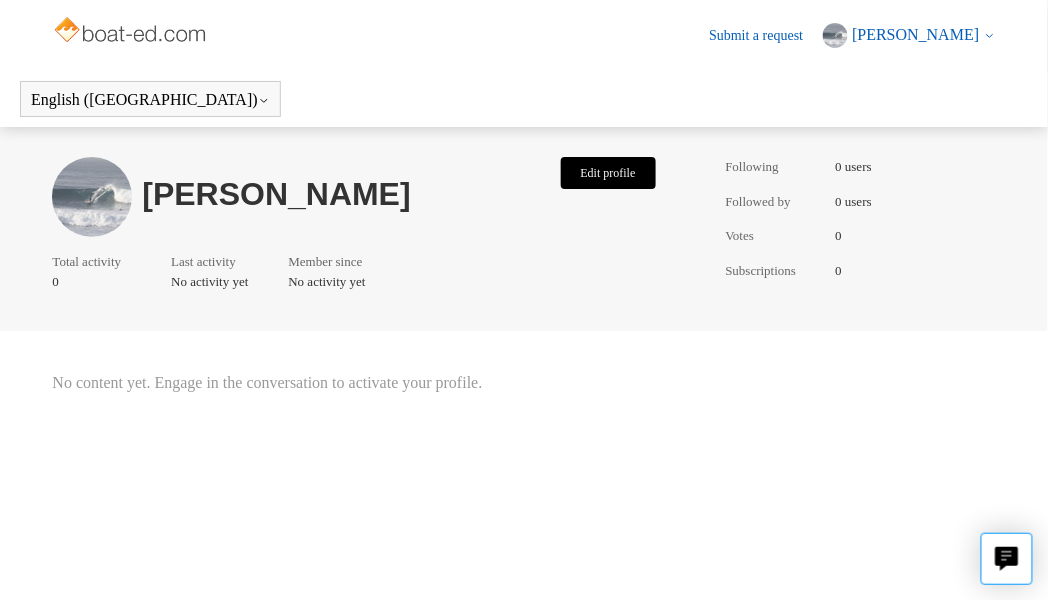 click on "Edit profile" at bounding box center [608, 173] 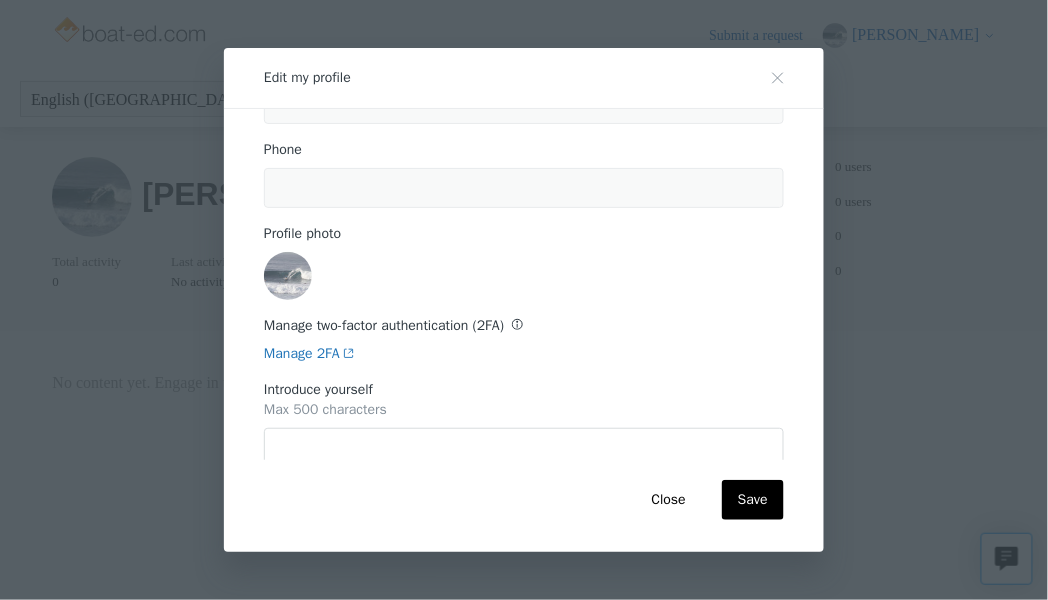 scroll, scrollTop: 372, scrollLeft: 0, axis: vertical 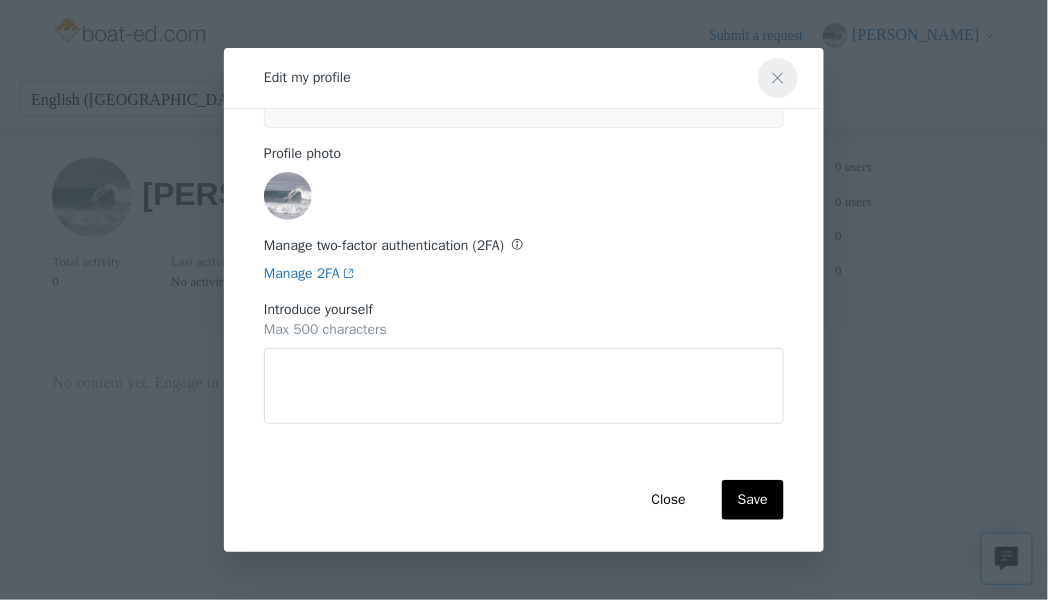 click 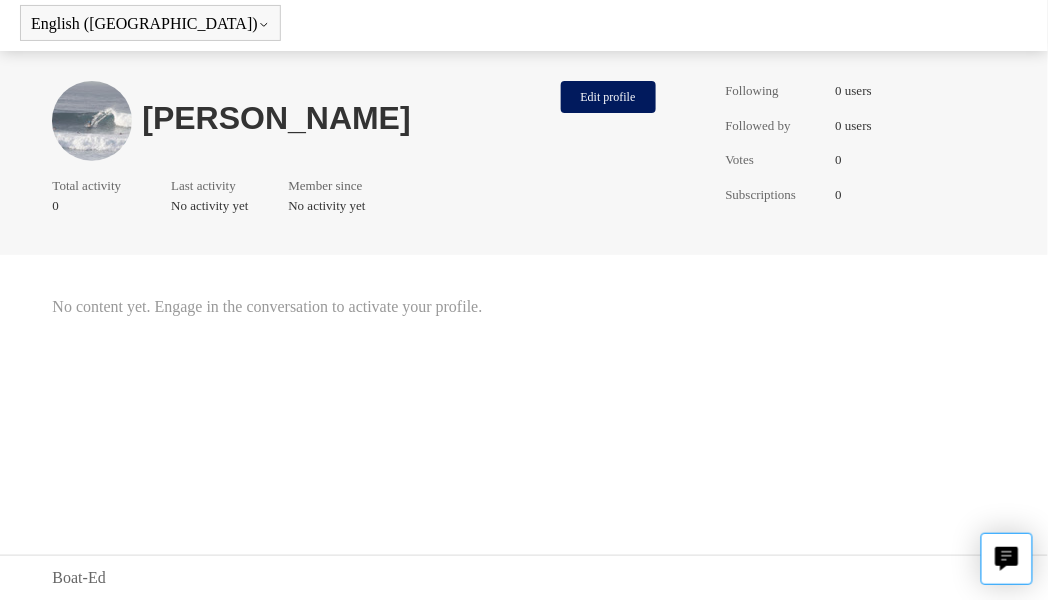 scroll, scrollTop: 0, scrollLeft: 0, axis: both 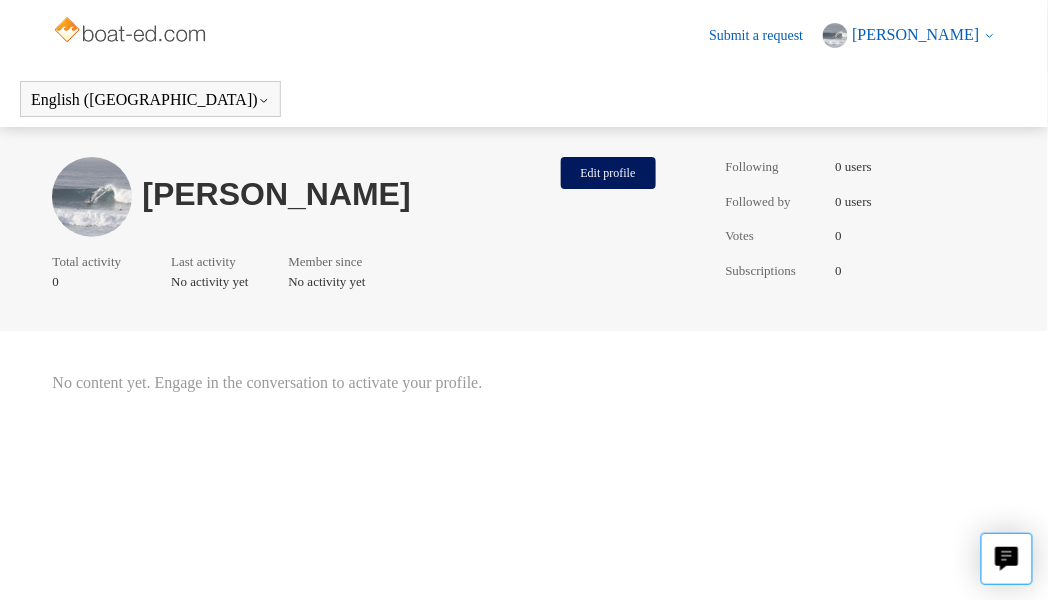 click on "Submit a request" at bounding box center (766, 35) 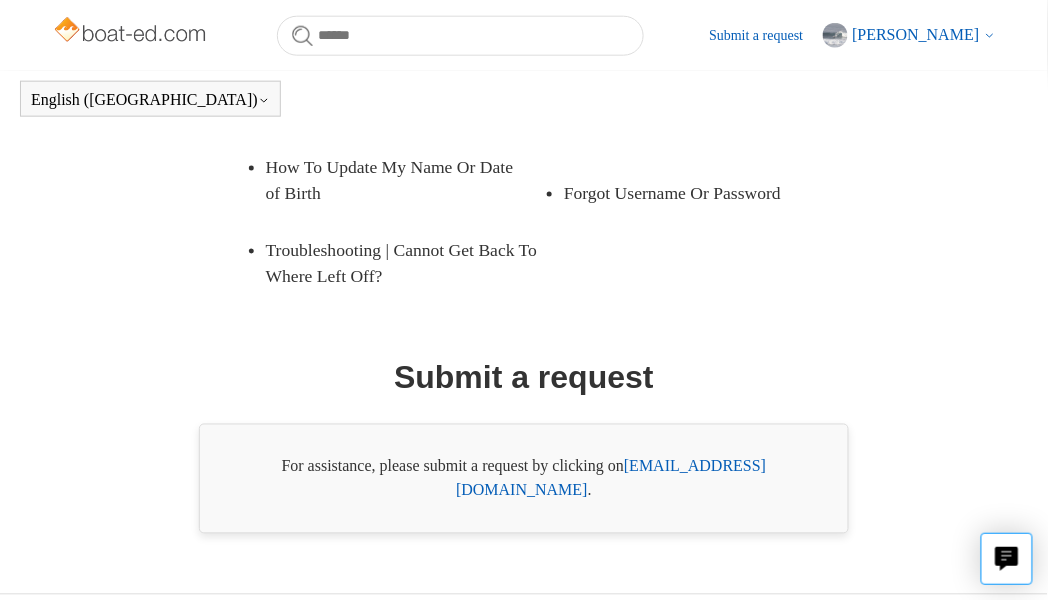 scroll, scrollTop: 461, scrollLeft: 0, axis: vertical 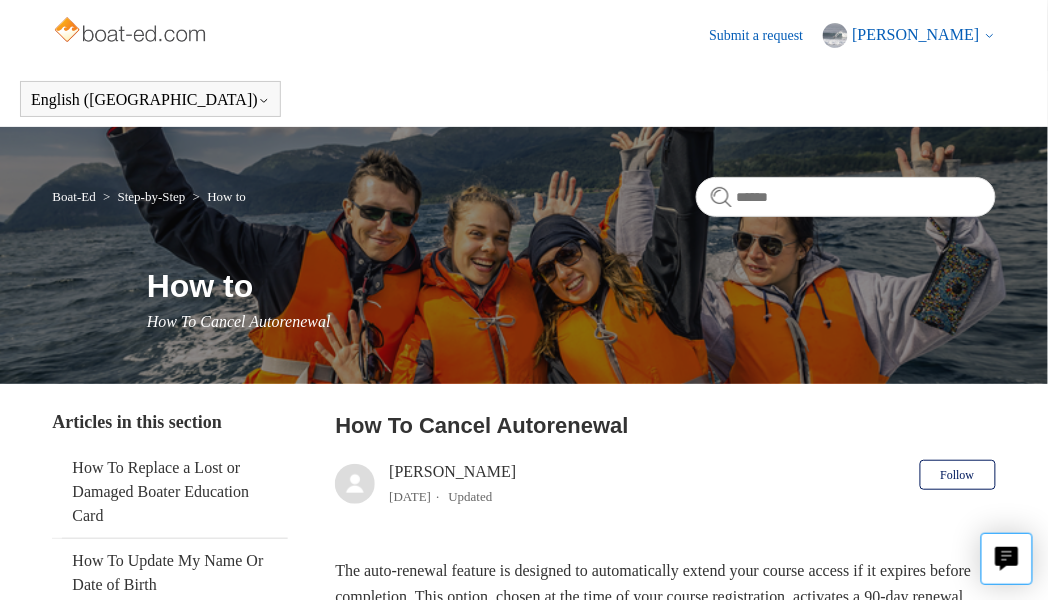 click at bounding box center (131, 32) 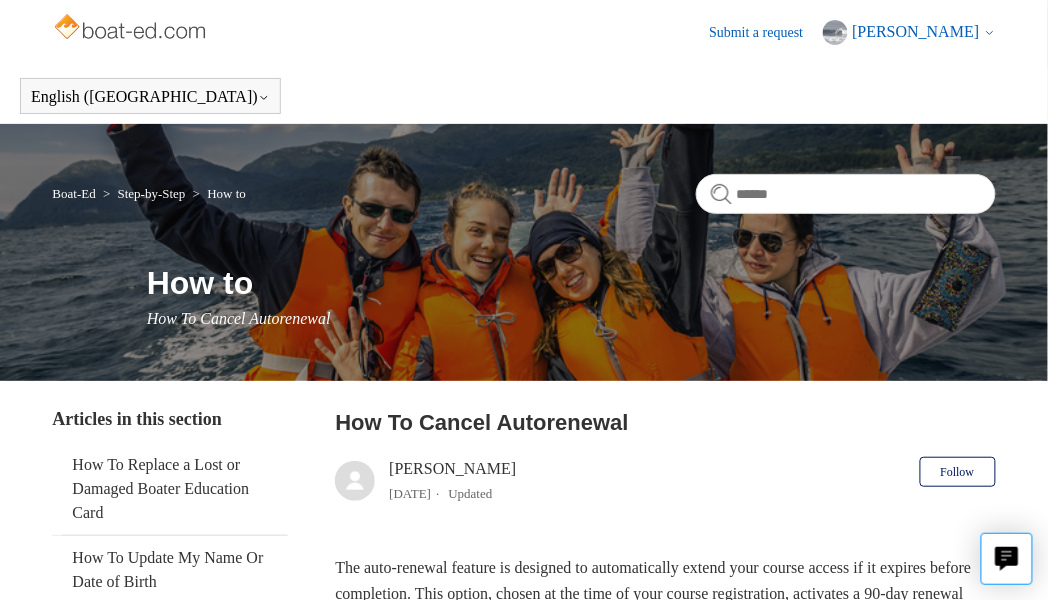 scroll, scrollTop: 0, scrollLeft: 0, axis: both 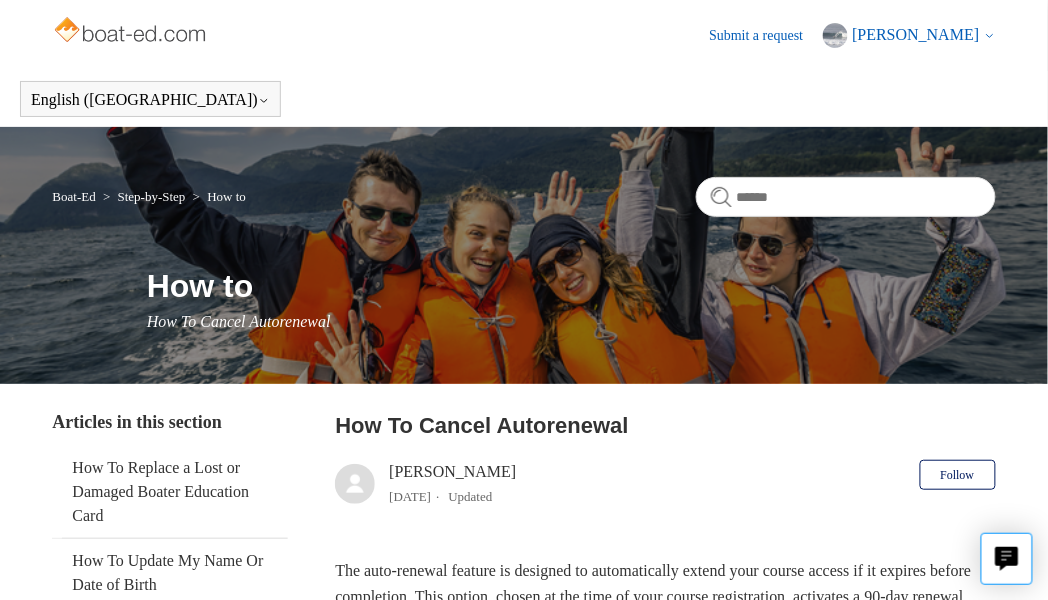 click at bounding box center (131, 32) 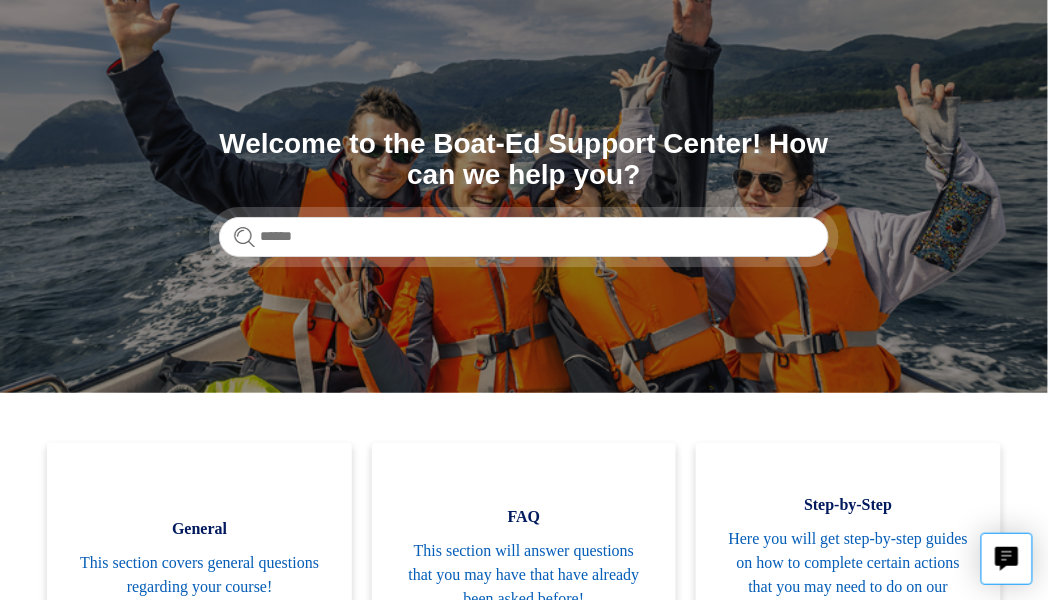 scroll, scrollTop: 0, scrollLeft: 0, axis: both 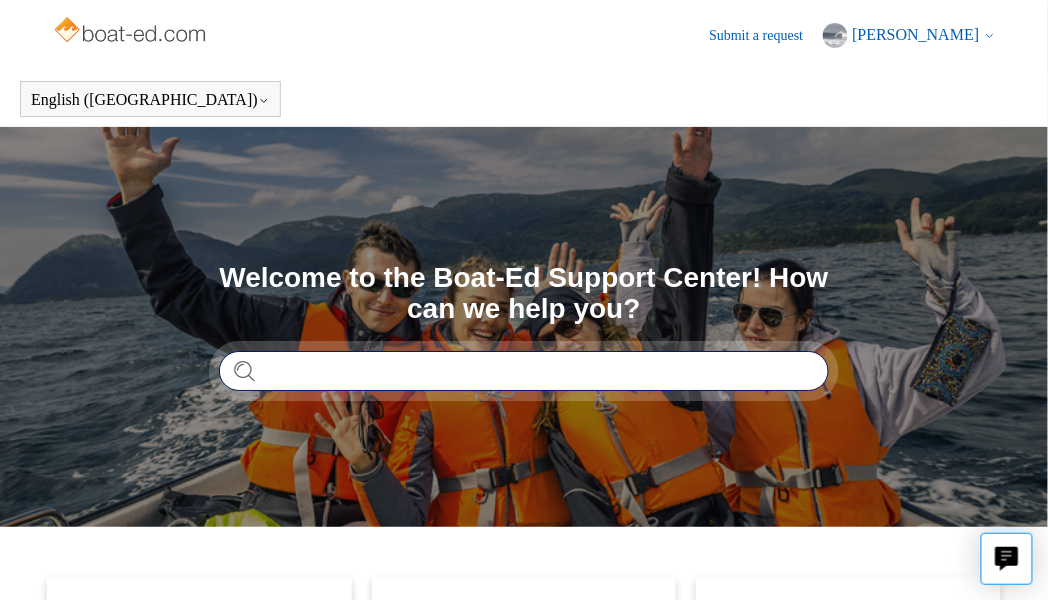 click at bounding box center (524, 371) 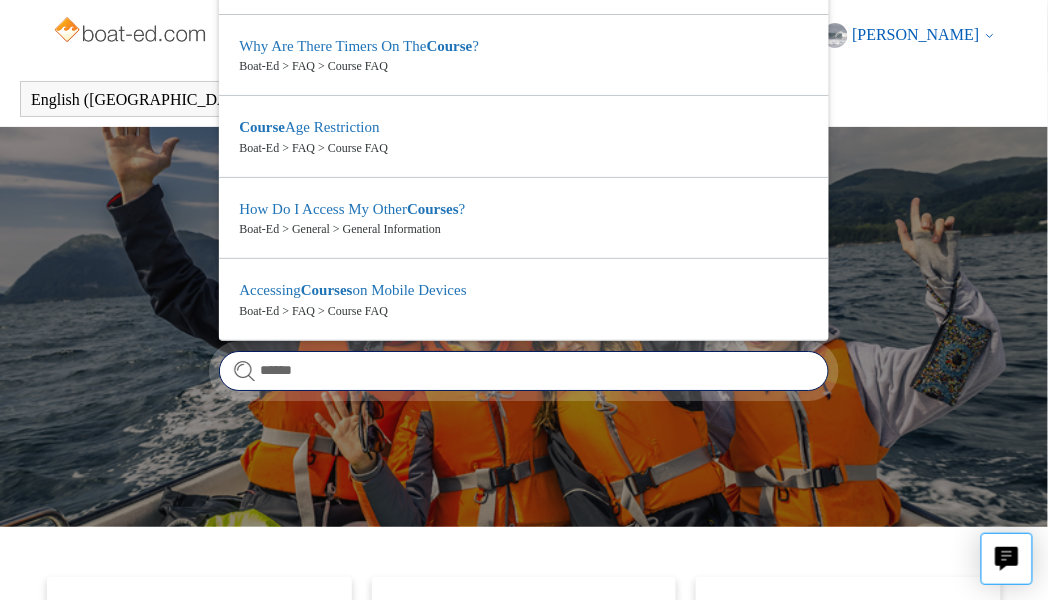 type on "******" 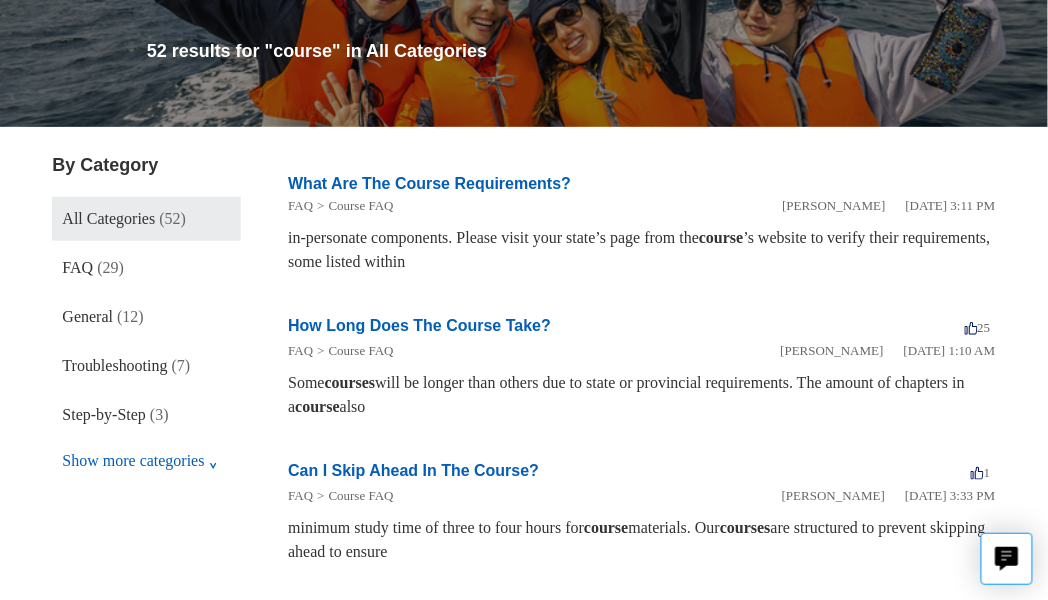 scroll, scrollTop: 0, scrollLeft: 0, axis: both 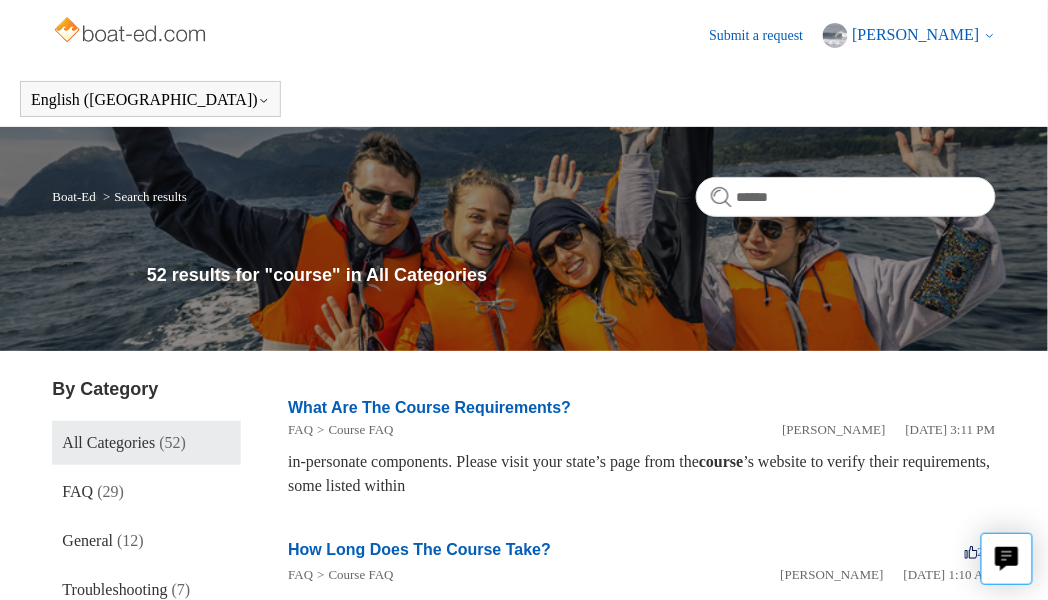 click on "[PERSON_NAME]" at bounding box center [915, 34] 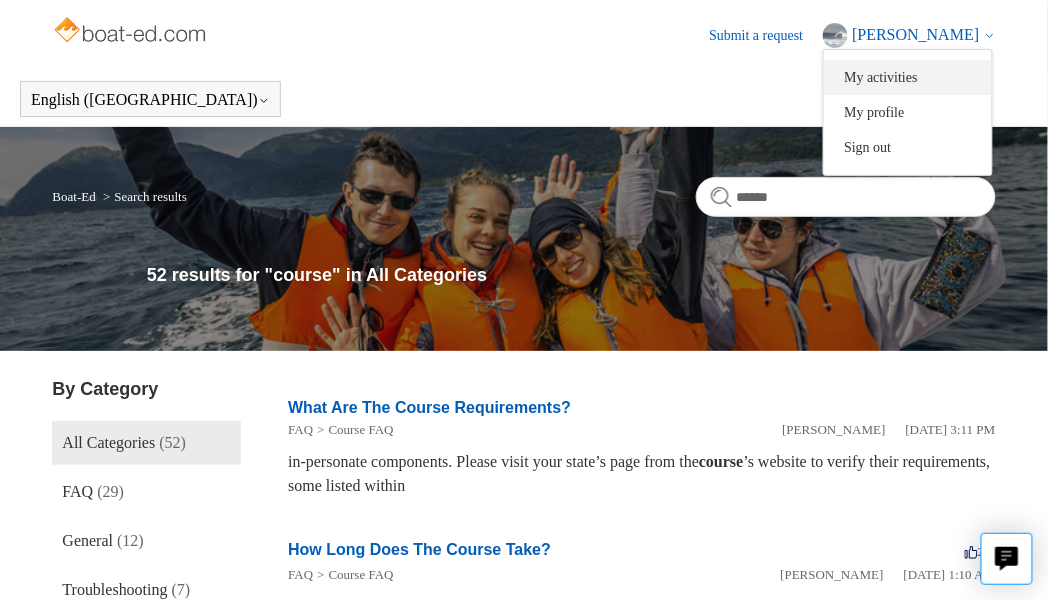 click on "My activities" at bounding box center [908, 77] 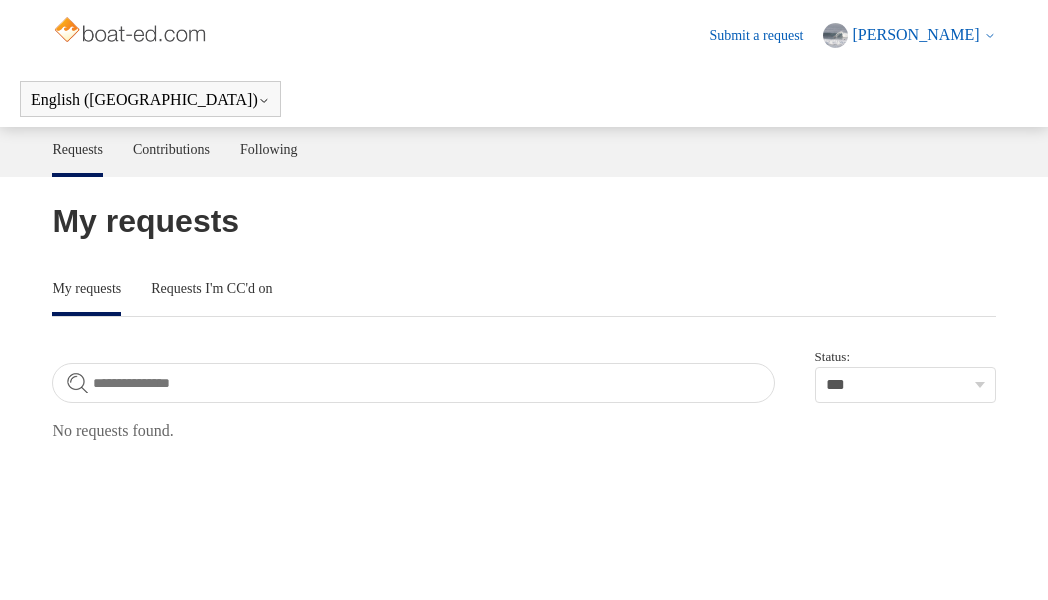 scroll, scrollTop: 0, scrollLeft: 0, axis: both 